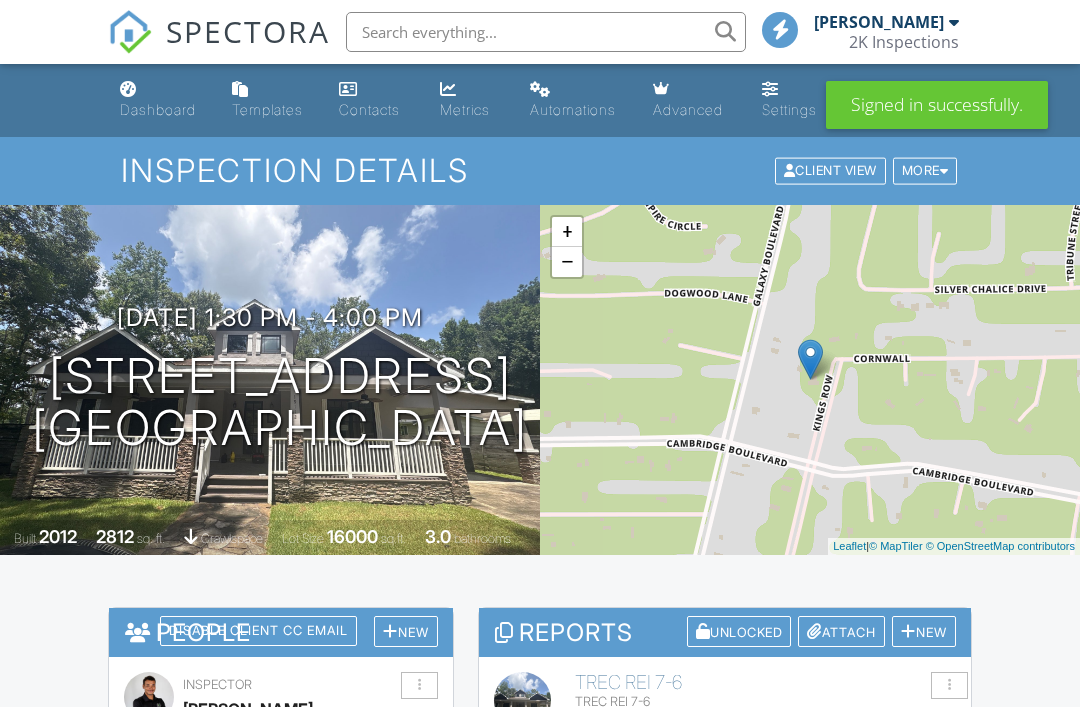 scroll, scrollTop: 0, scrollLeft: 0, axis: both 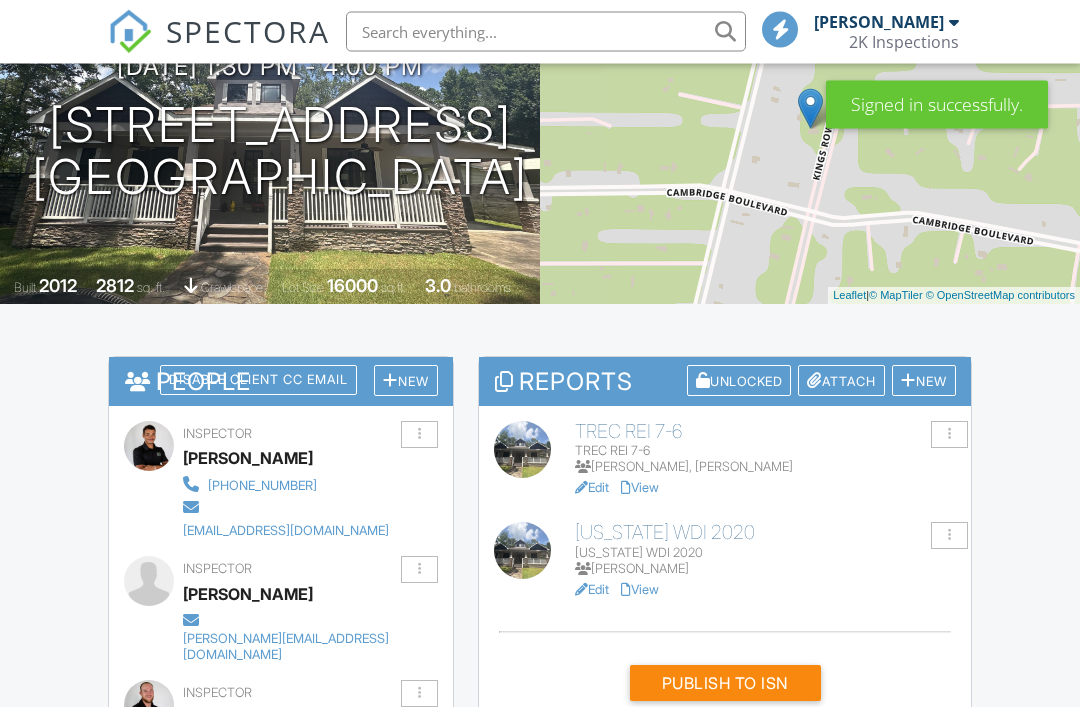 click on "View" at bounding box center [640, 590] 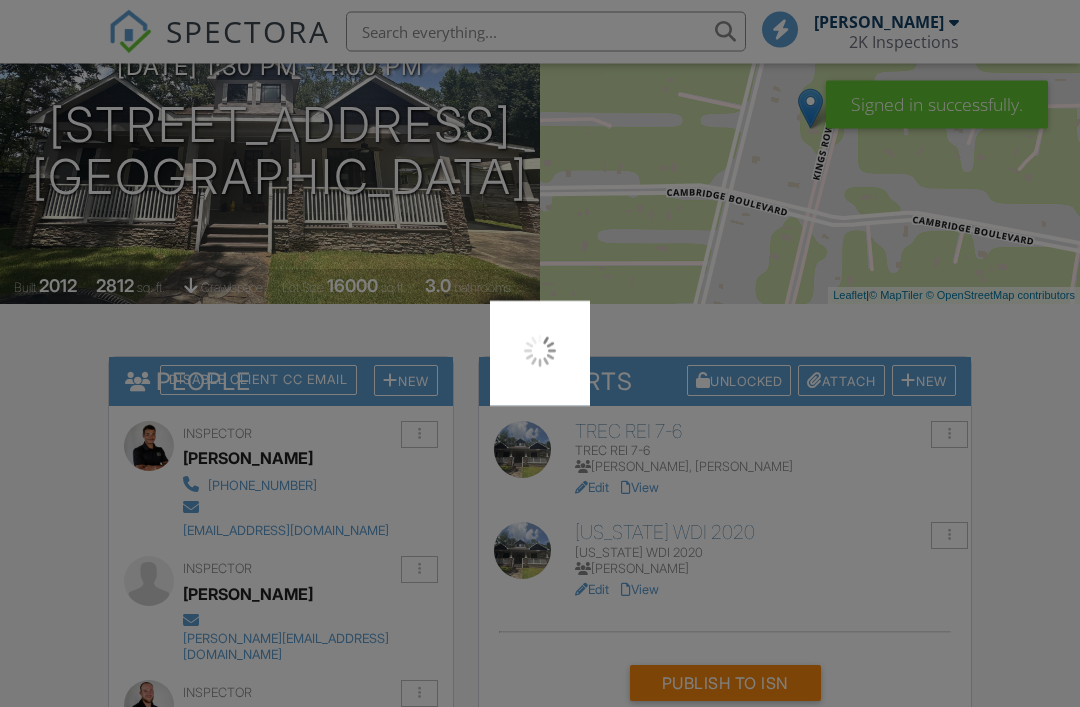 click at bounding box center (540, 353) 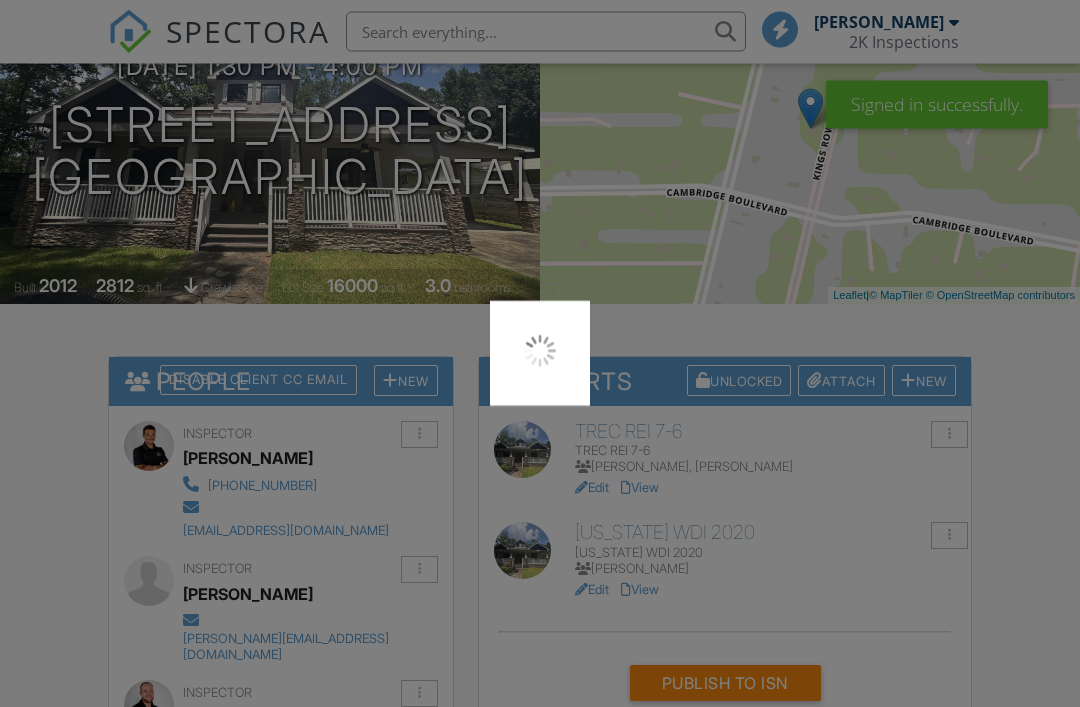 scroll, scrollTop: 315, scrollLeft: 0, axis: vertical 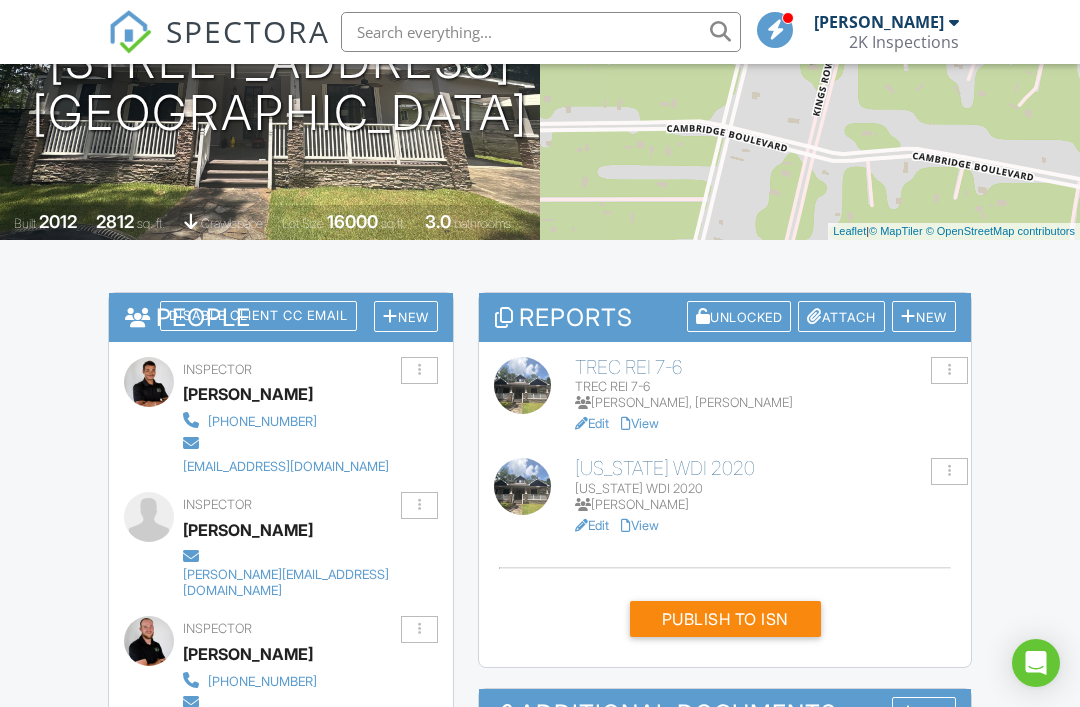 click on "View" at bounding box center [640, 423] 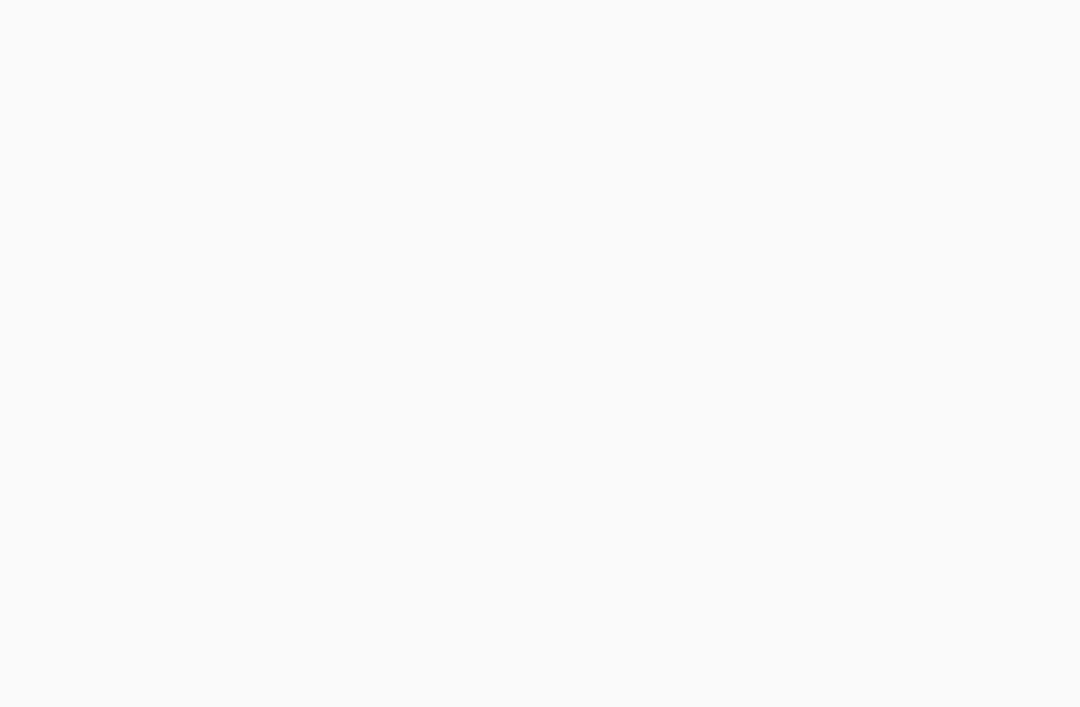 scroll, scrollTop: 0, scrollLeft: 0, axis: both 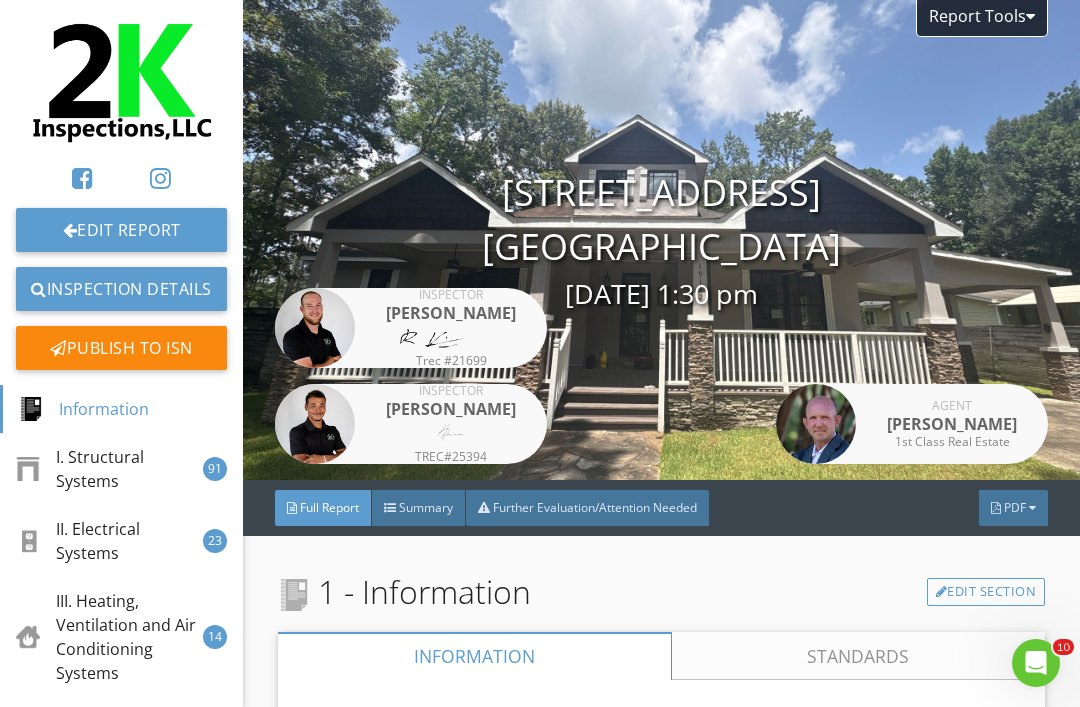click on "PDF" at bounding box center (1013, 508) 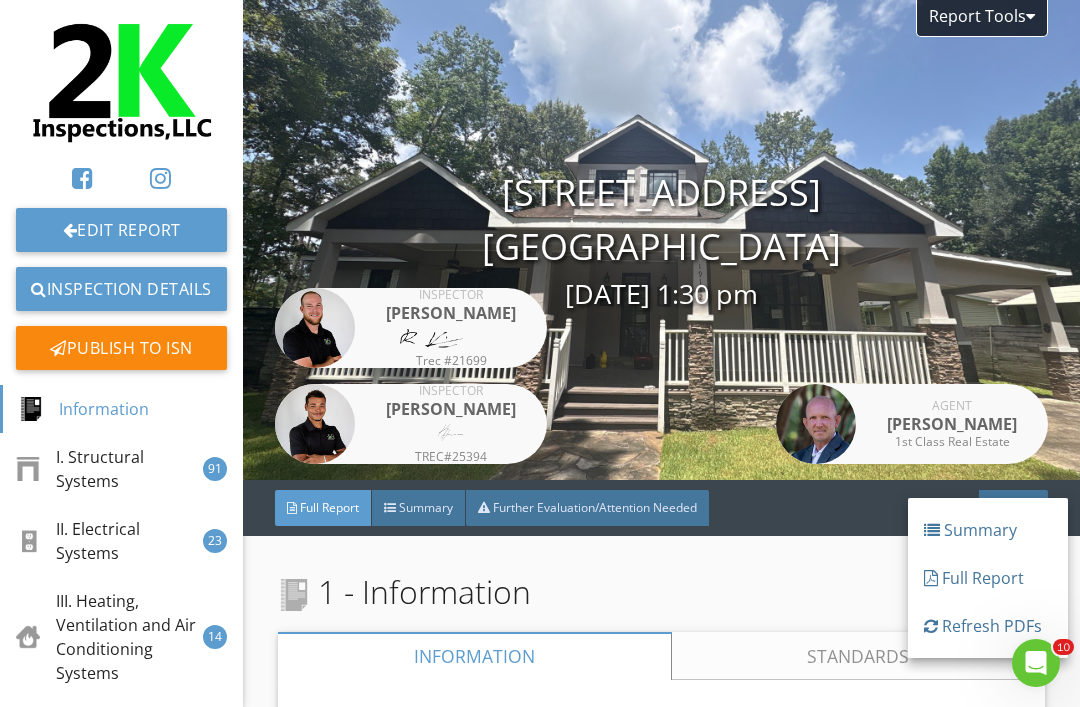 click on "Refresh PDFs" at bounding box center (988, 626) 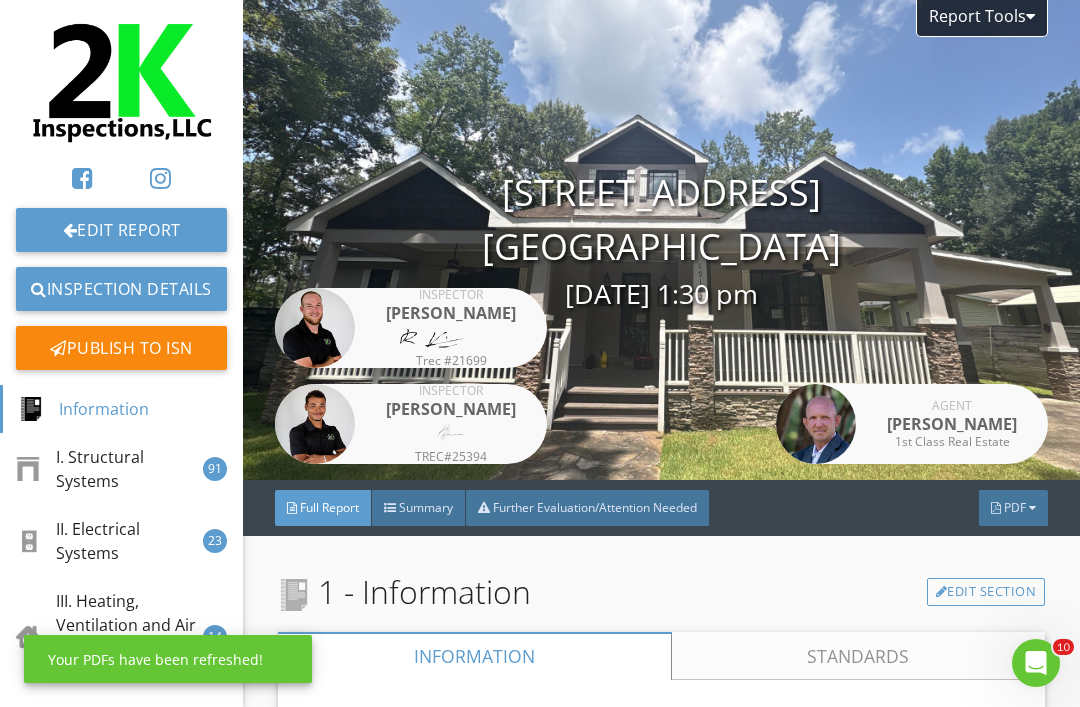 click on "PDF" at bounding box center (1015, 507) 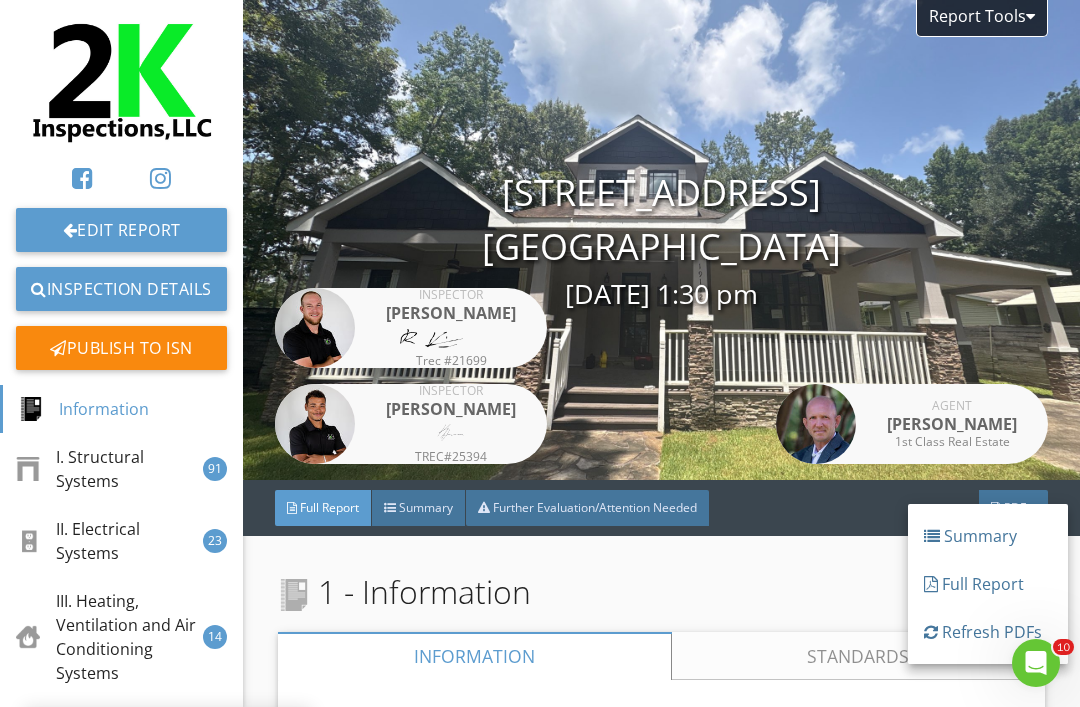click on "Full Report" at bounding box center [988, 584] 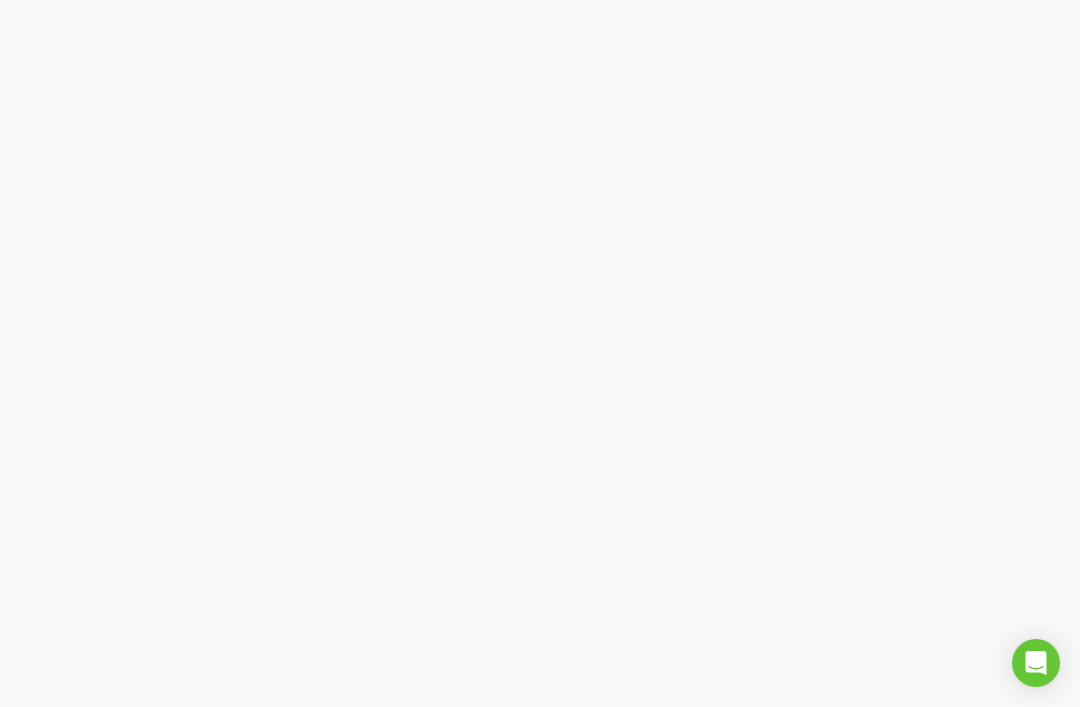 scroll, scrollTop: 0, scrollLeft: 0, axis: both 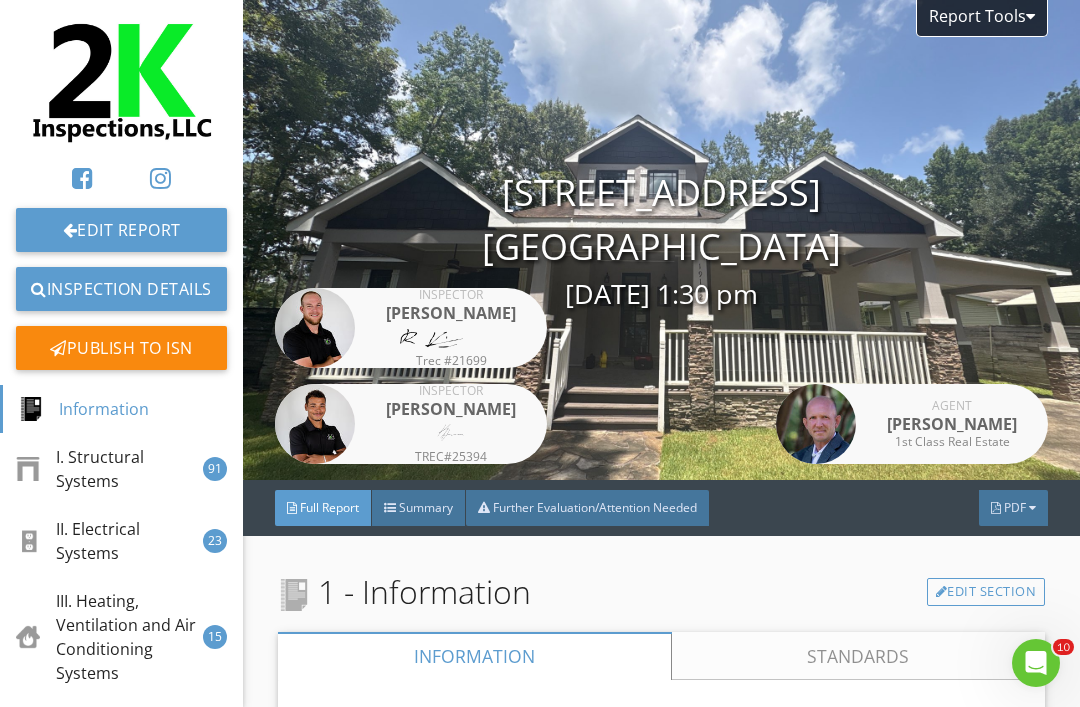 click on "PDF" at bounding box center (1015, 507) 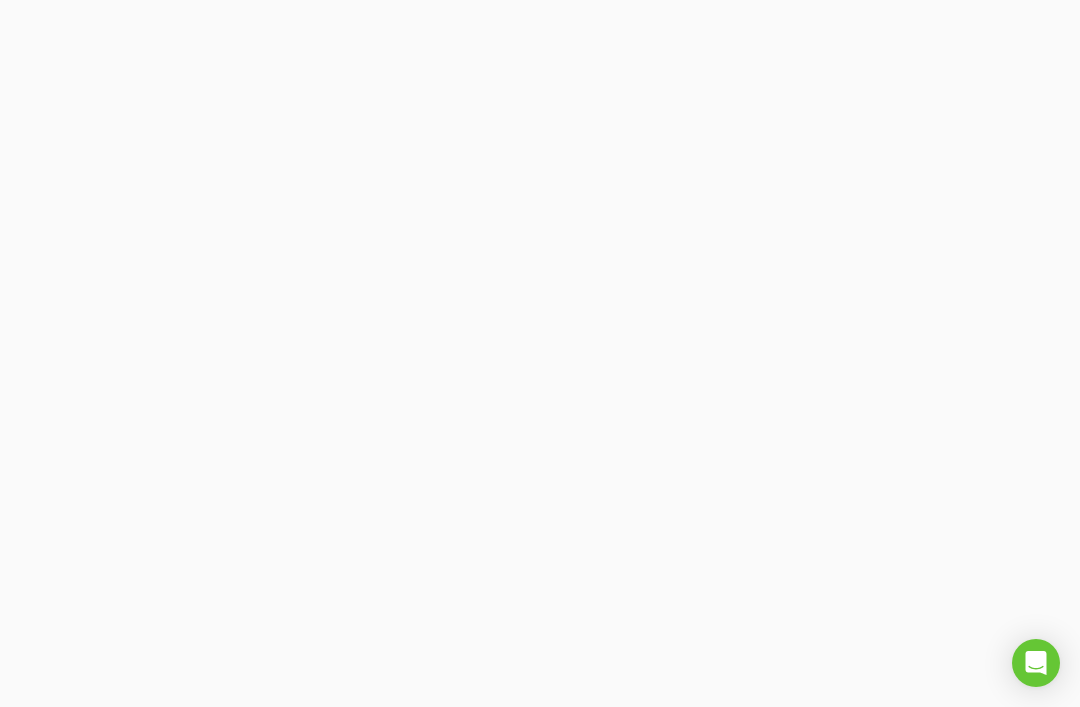 scroll, scrollTop: 0, scrollLeft: 0, axis: both 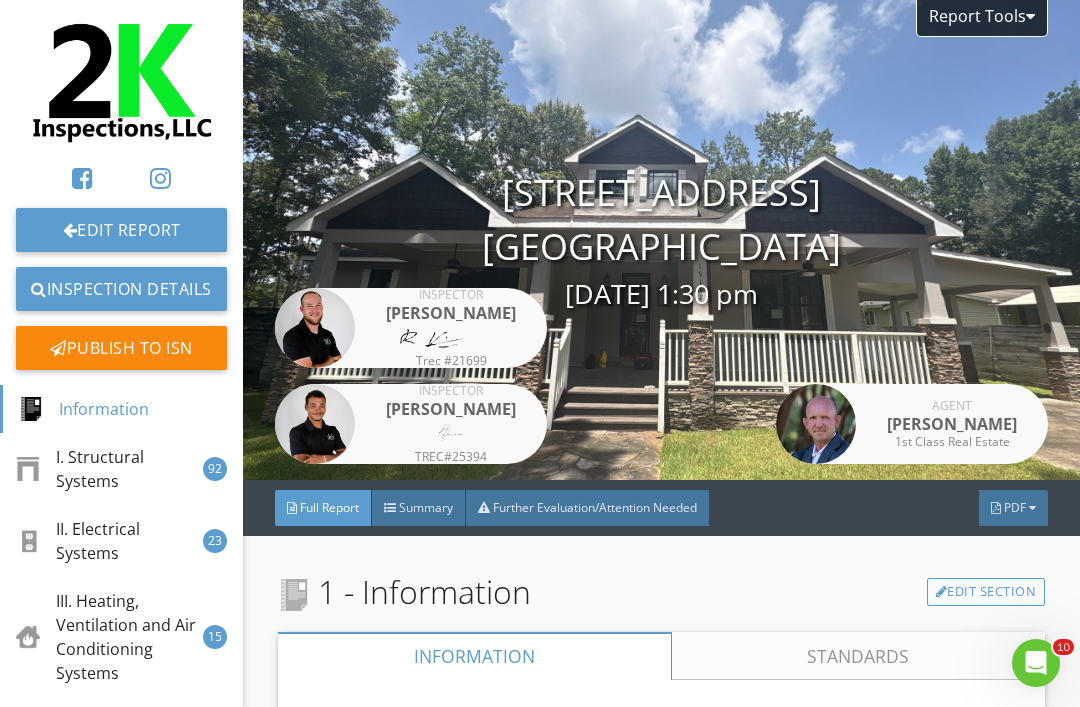 click on "PDF" at bounding box center [1015, 507] 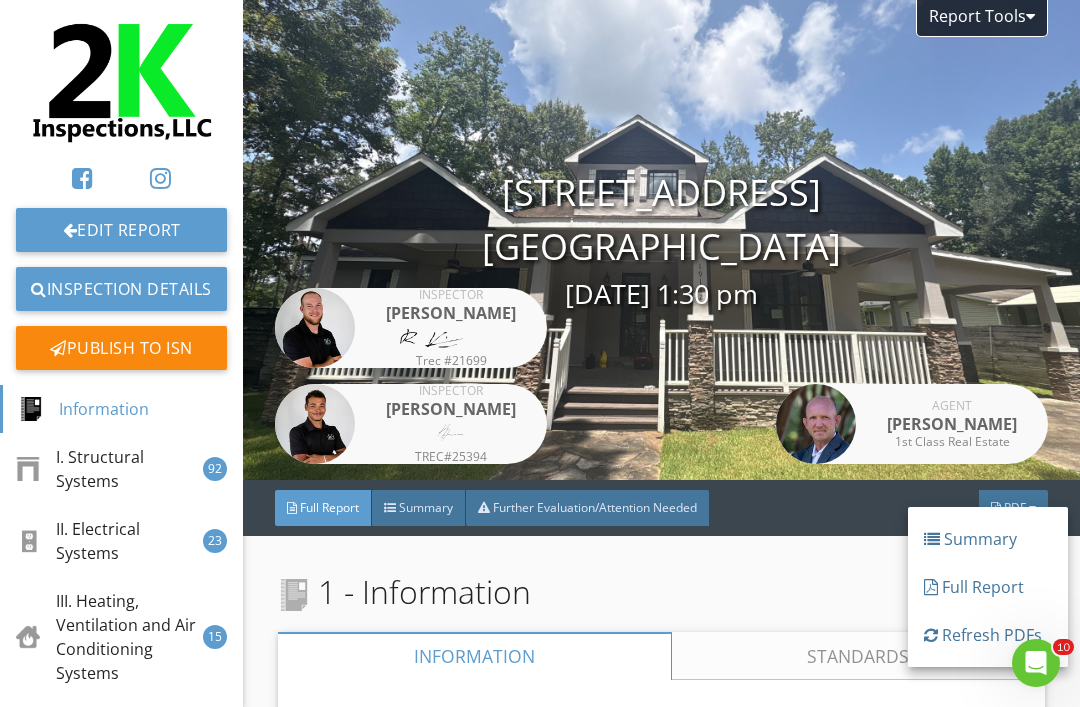 click on "Refresh PDFs" at bounding box center [988, 635] 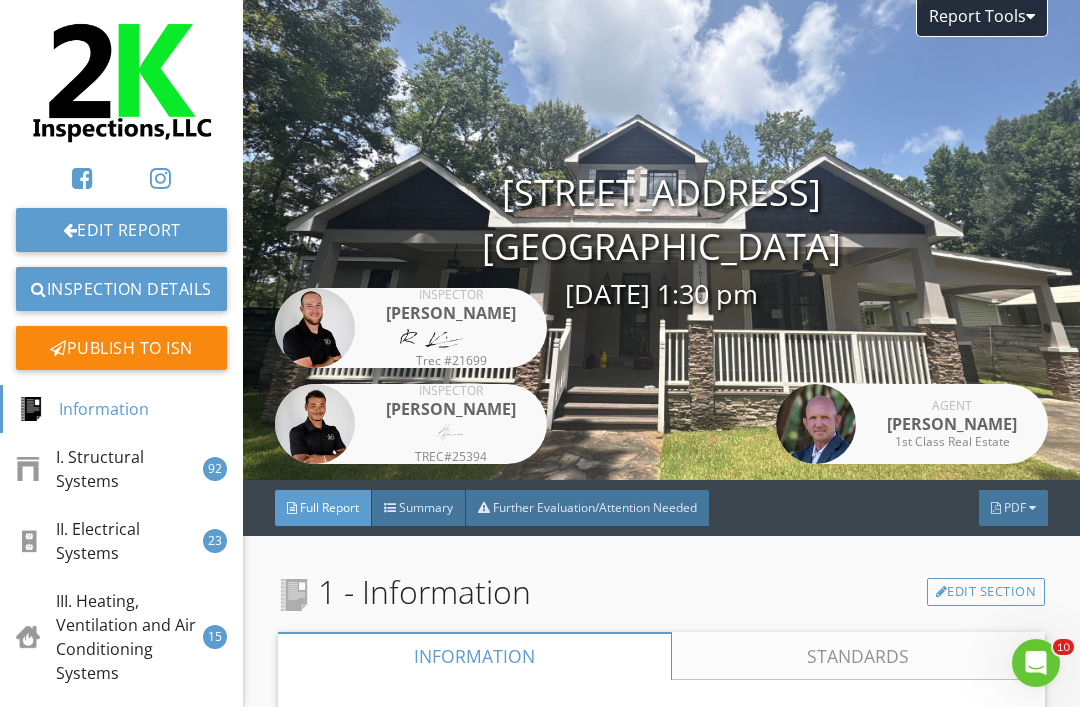 click at bounding box center (996, 508) 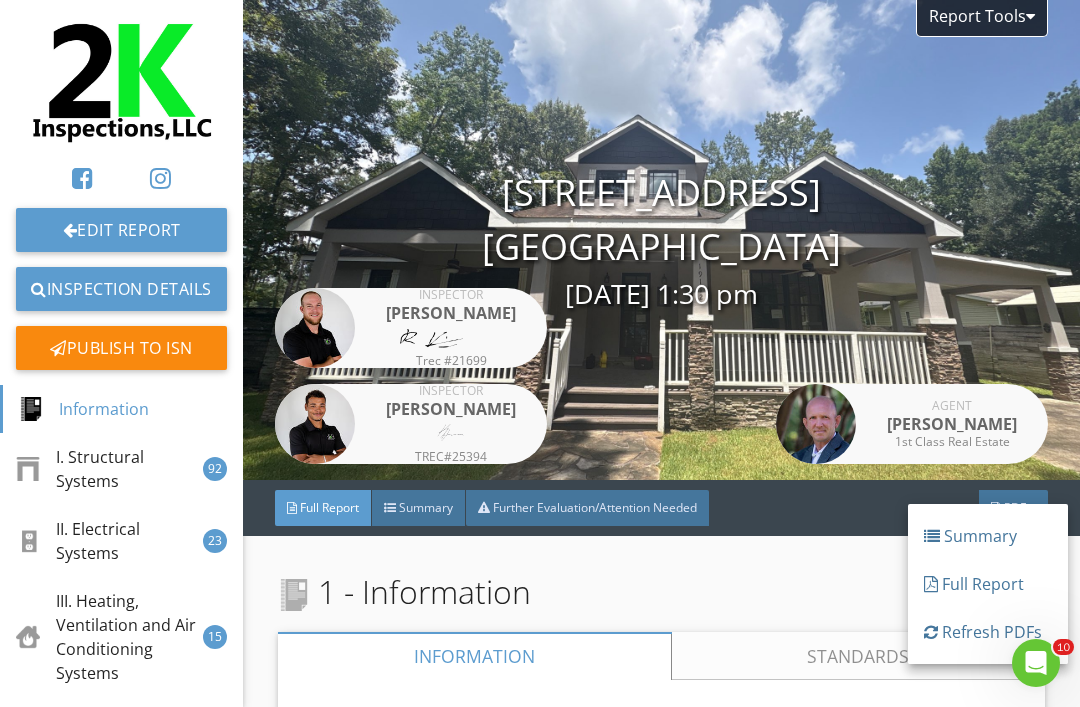 click on "Full Report" at bounding box center (988, 584) 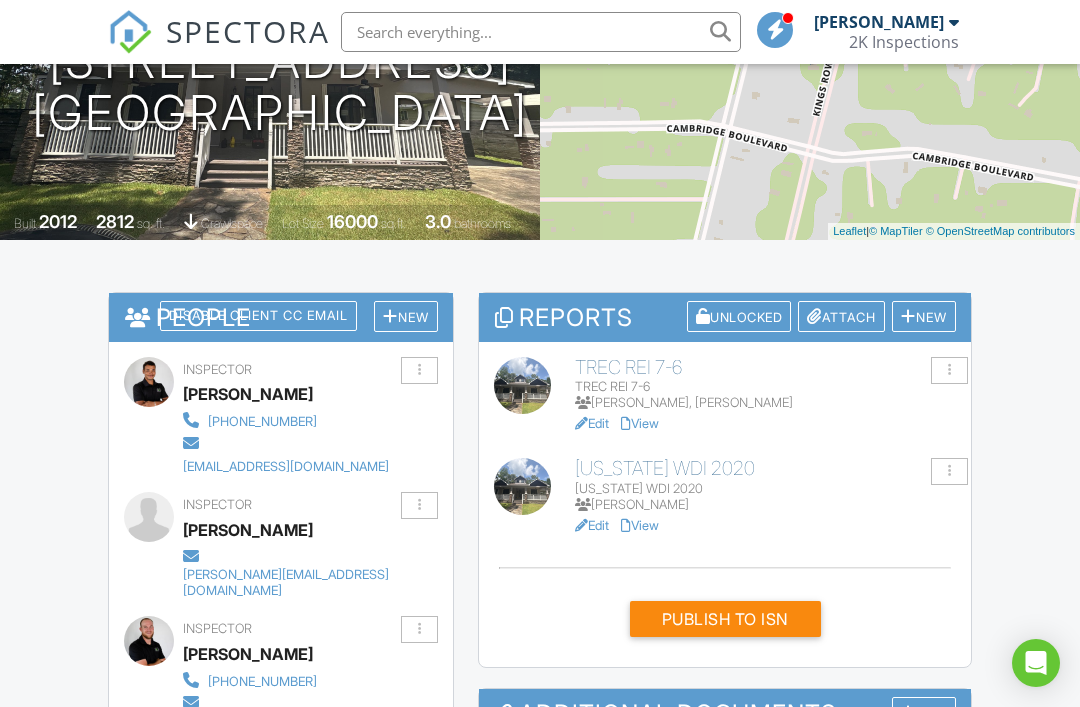 click on "SPECTORA
Kenan Turner
2K Inspections
Role:
Inspector
Dashboard
New Inspection
Inspections
Calendar
Template Editor
Contacts
Automations
Team
Metrics
Payments
Data Exports
Billing
Reporting
Advanced
Settings
What's New
Sign Out
Dashboard
Templates
Contacts
Metrics
Automations
Advanced
Settings
Support Center
Inspection Details
Client View
More
Property Details
Reschedule
Reorder / Copy
Share
Cancel
Delete
Print Order
Convert to V10
View Change Log
07/10/2025  1:30 pm
- 4:00 pm
19112 Kings Row
New Caney, TX 77357" at bounding box center (540, 903) 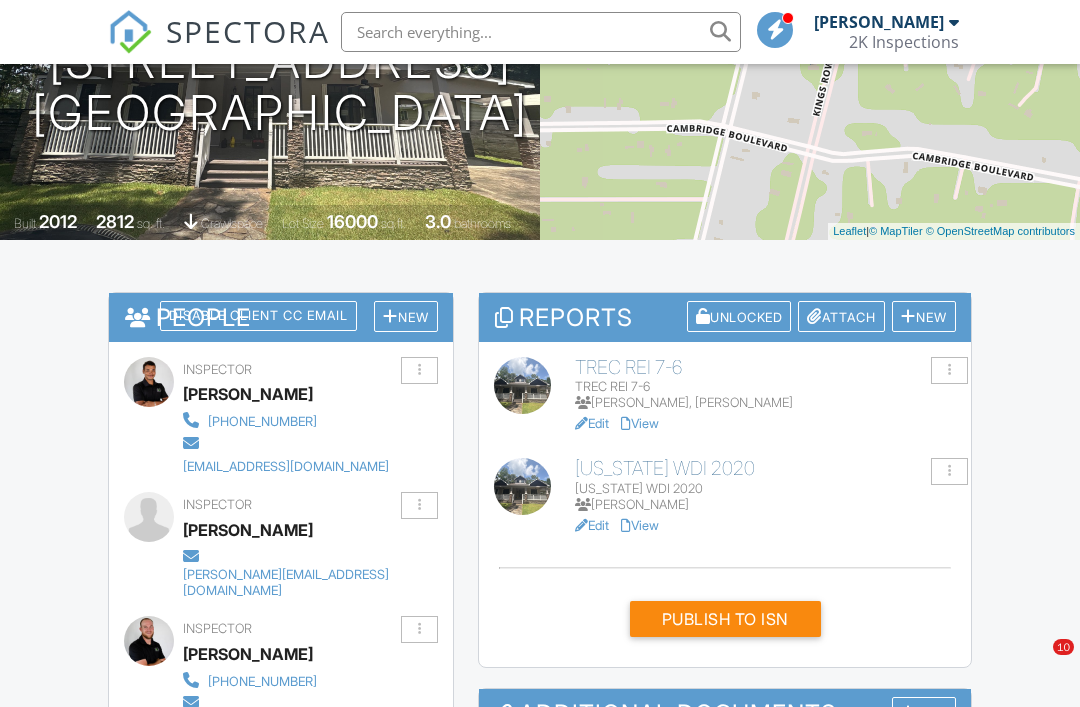 scroll, scrollTop: 0, scrollLeft: 0, axis: both 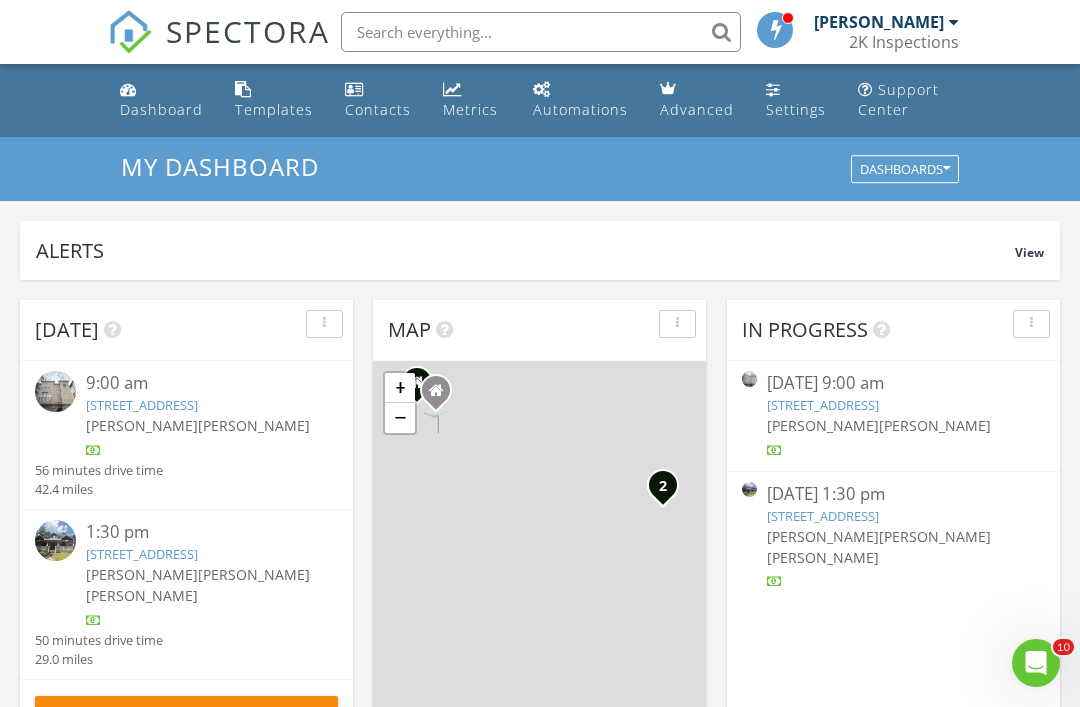 click on "[PERSON_NAME]" at bounding box center [254, 425] 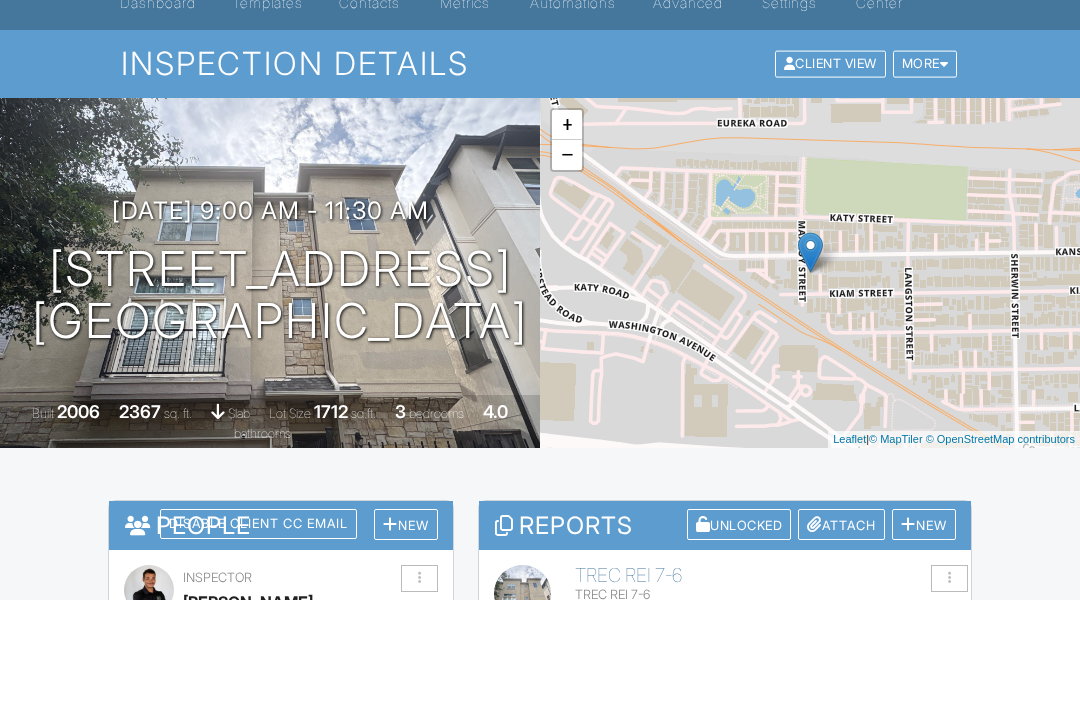 scroll, scrollTop: 270, scrollLeft: 0, axis: vertical 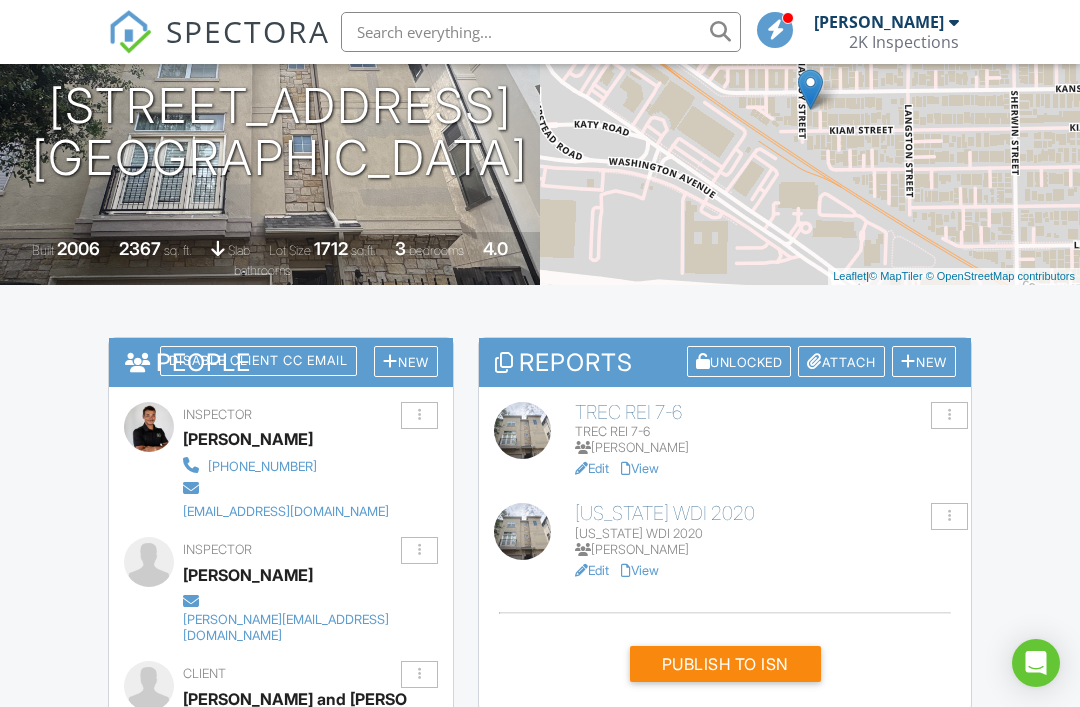 click on "Publish to ISN" at bounding box center [725, 664] 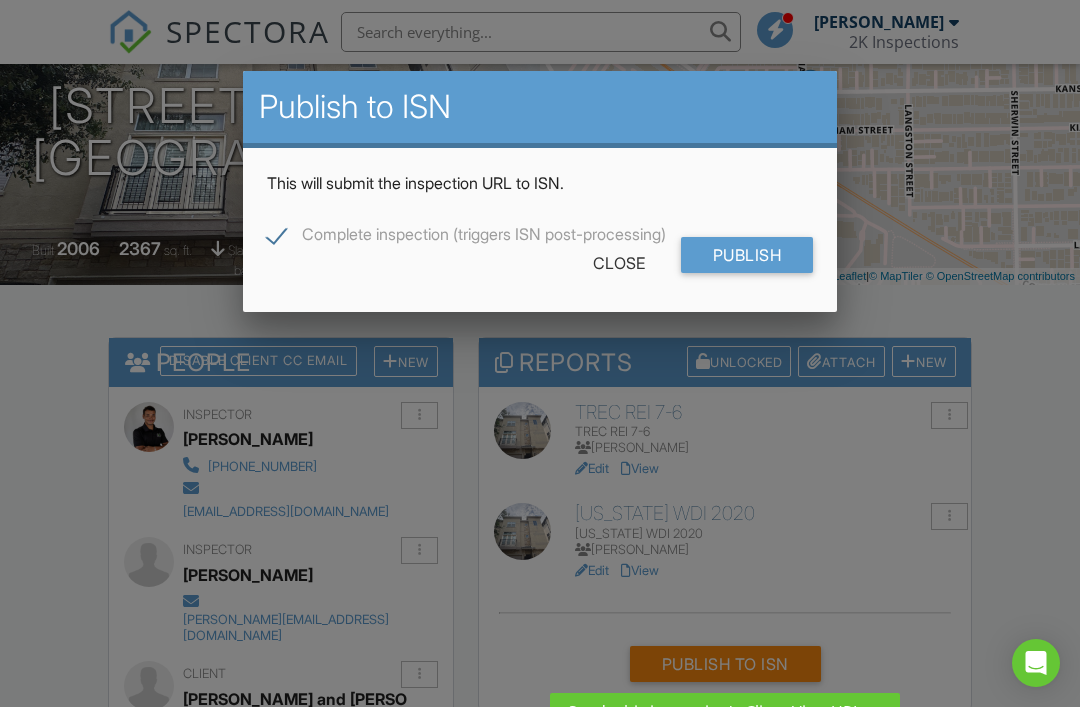 click on "Publish" at bounding box center [747, 255] 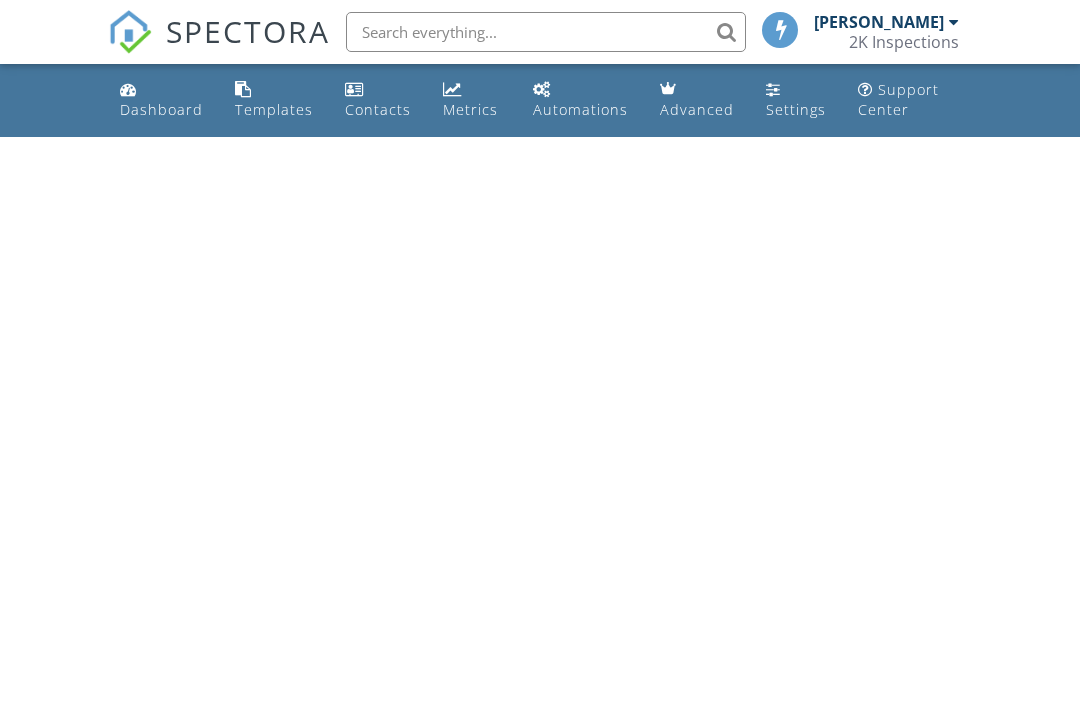 scroll, scrollTop: 0, scrollLeft: 0, axis: both 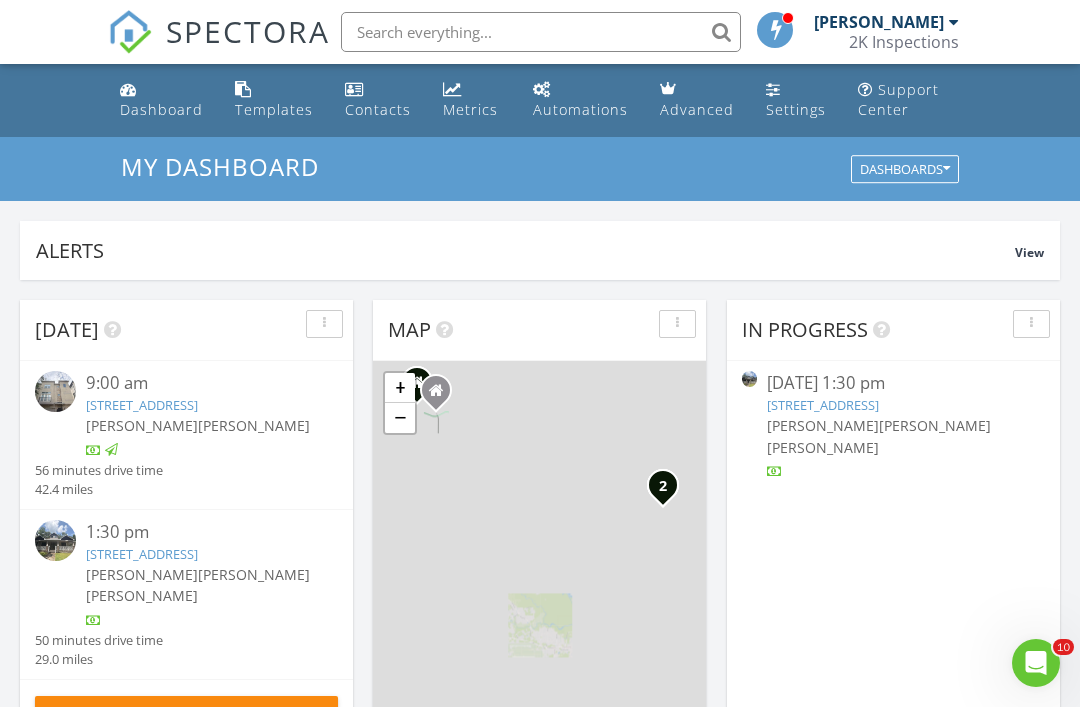 click on "1:30 pm" at bounding box center [199, 532] 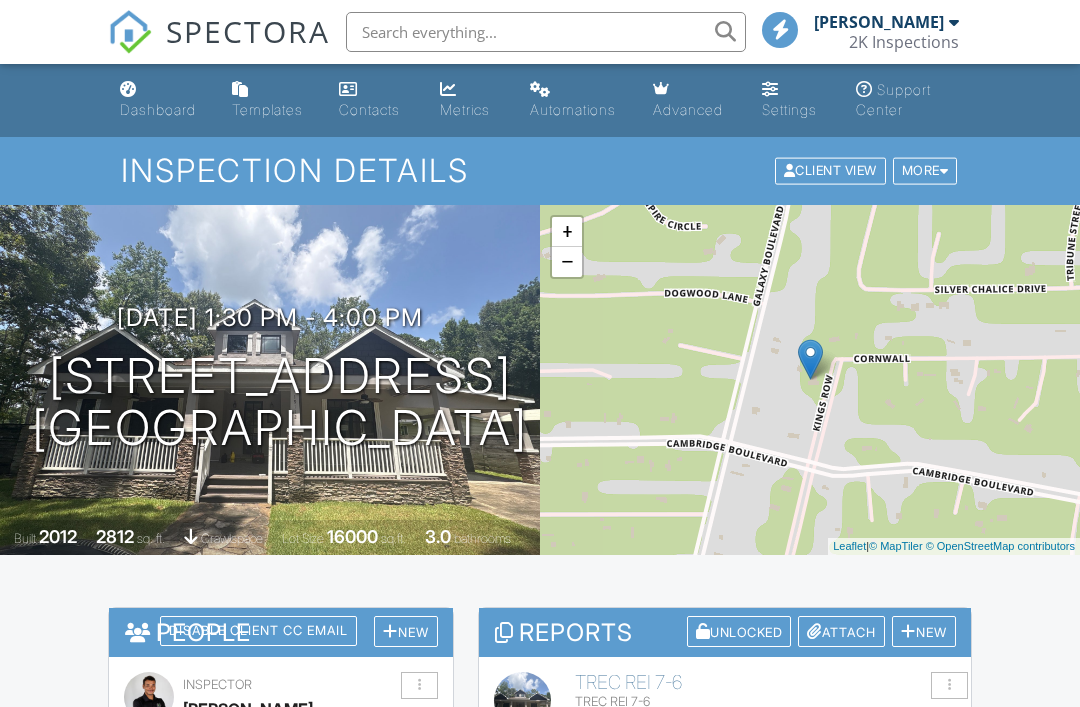 scroll, scrollTop: 0, scrollLeft: 0, axis: both 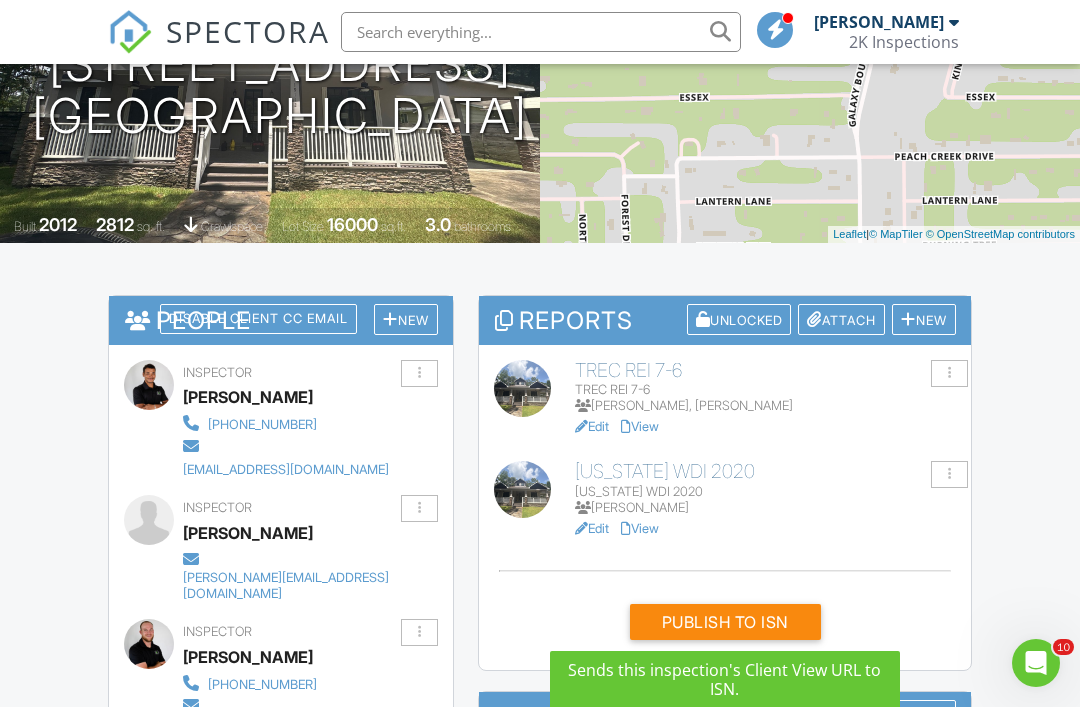 click on "Publish to ISN" at bounding box center [725, 622] 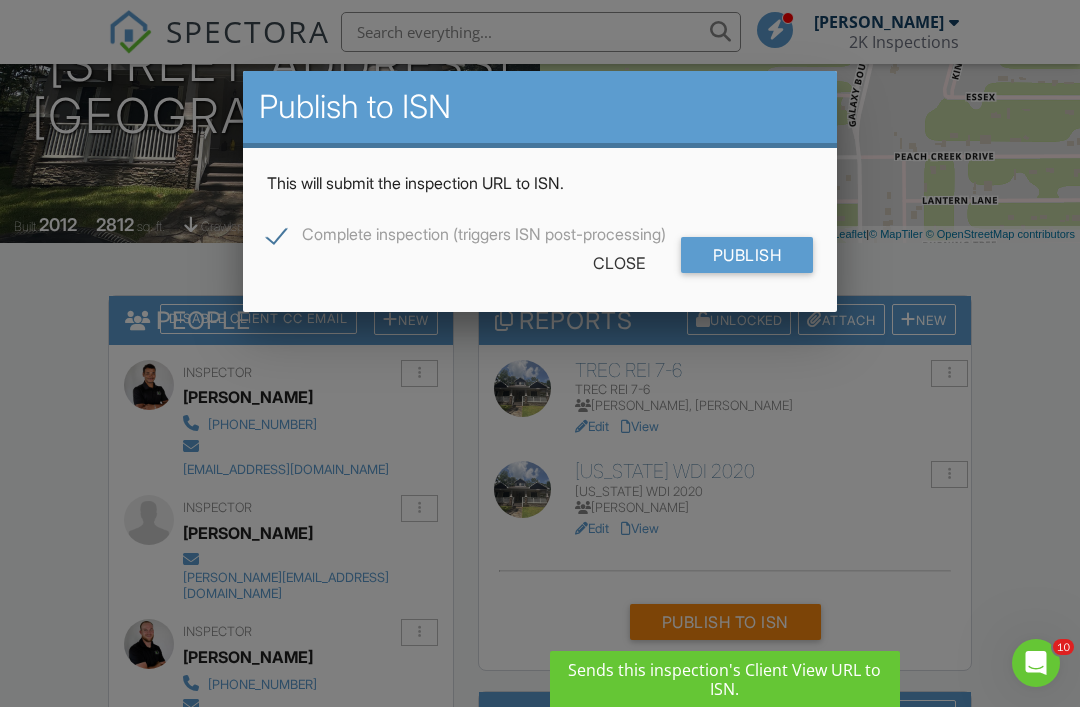 click on "Complete inspection (triggers ISN post-processing)" at bounding box center (540, 223) 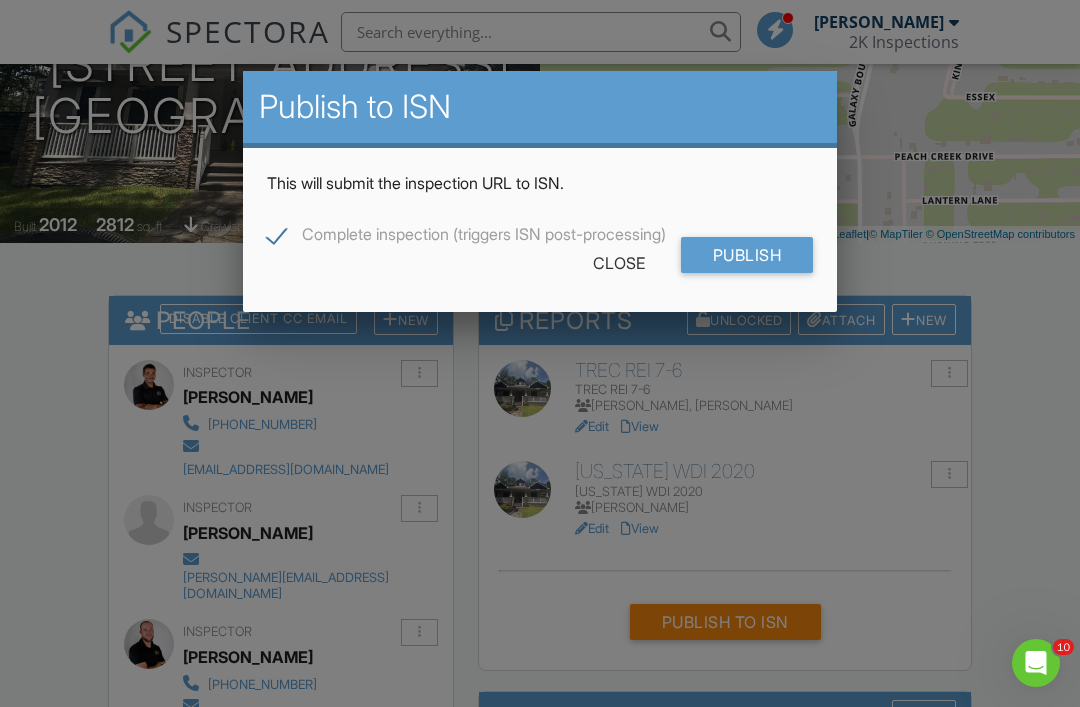 scroll, scrollTop: 313, scrollLeft: 0, axis: vertical 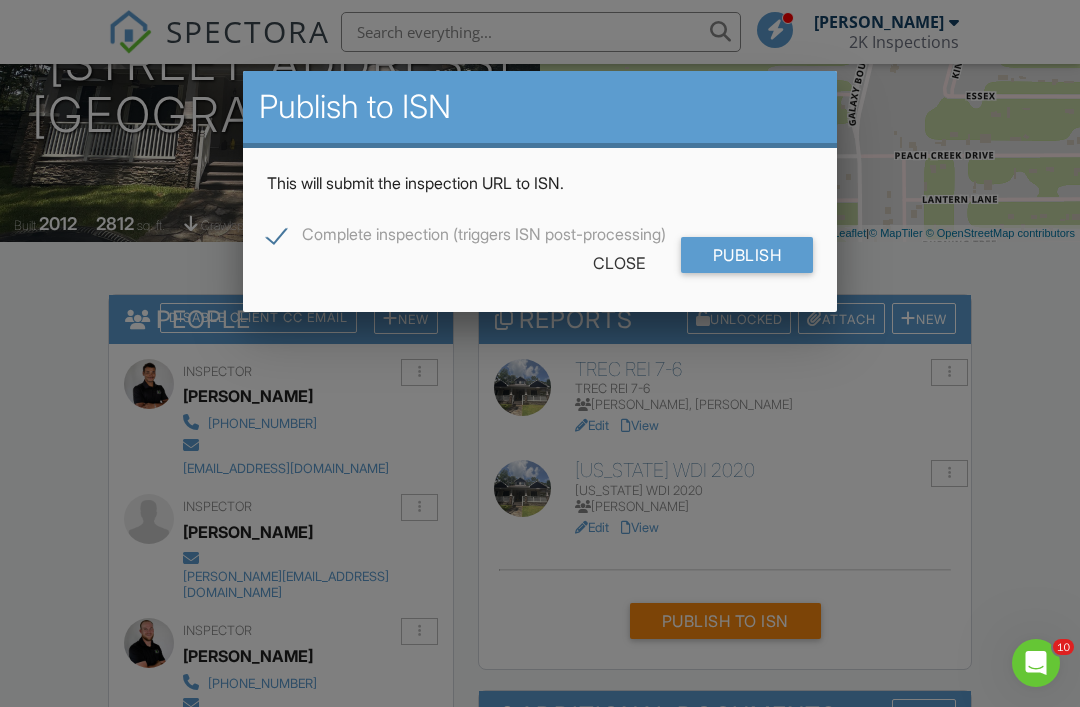 click on "Publish" at bounding box center [747, 255] 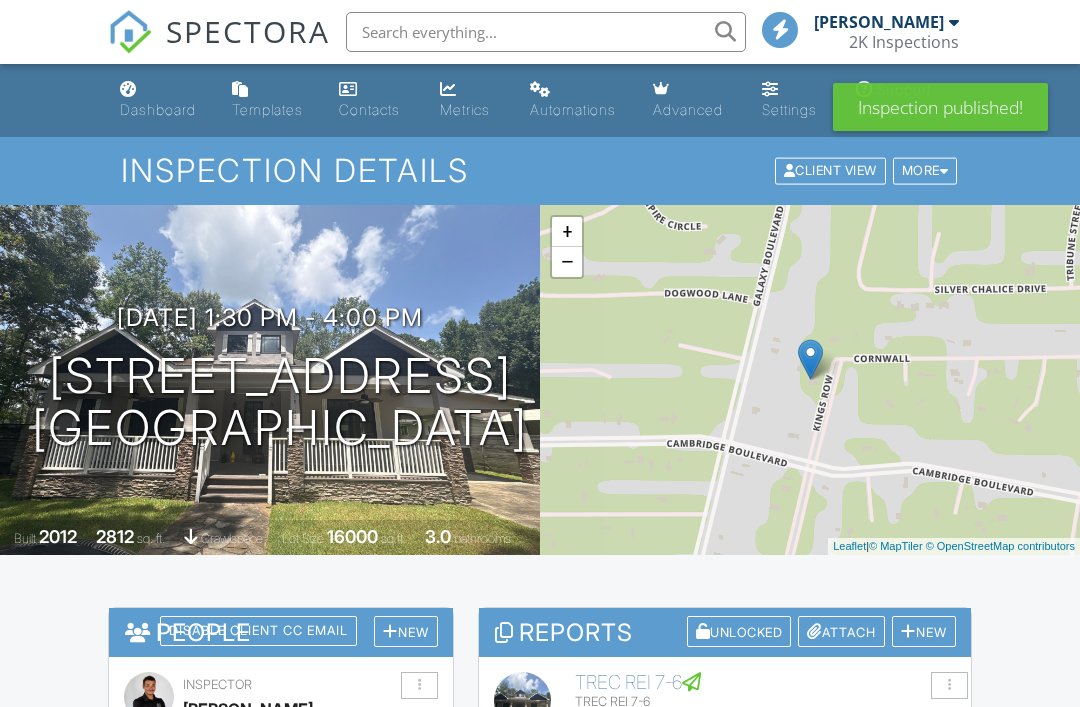 scroll, scrollTop: 0, scrollLeft: 0, axis: both 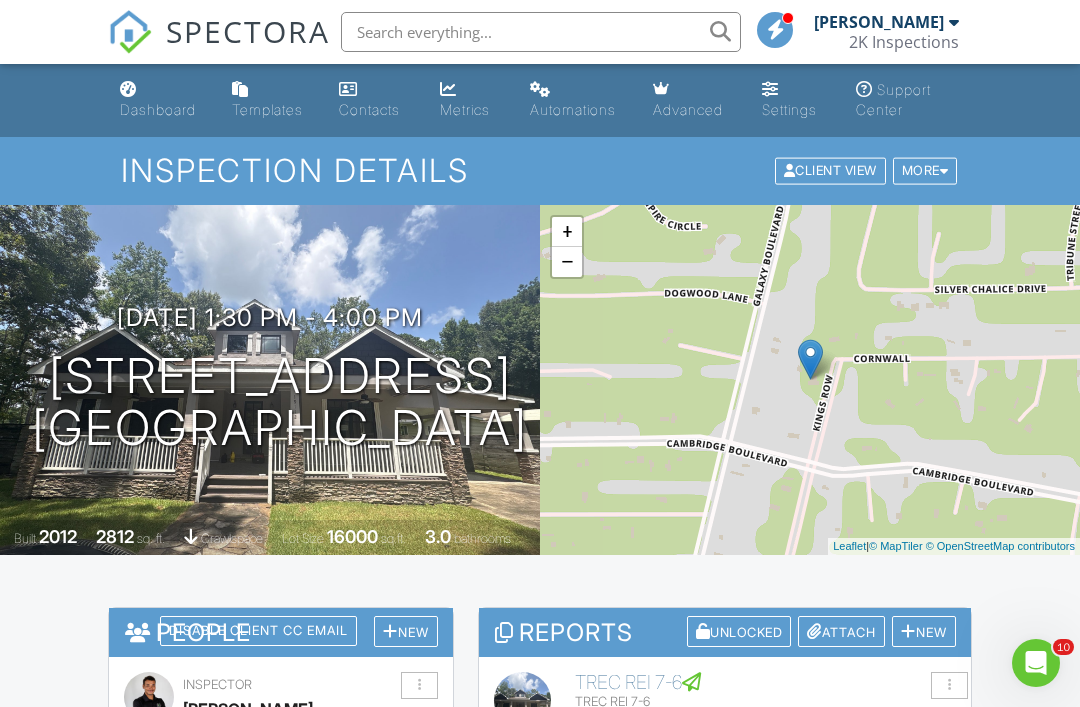 click on "Dashboard" at bounding box center (158, 109) 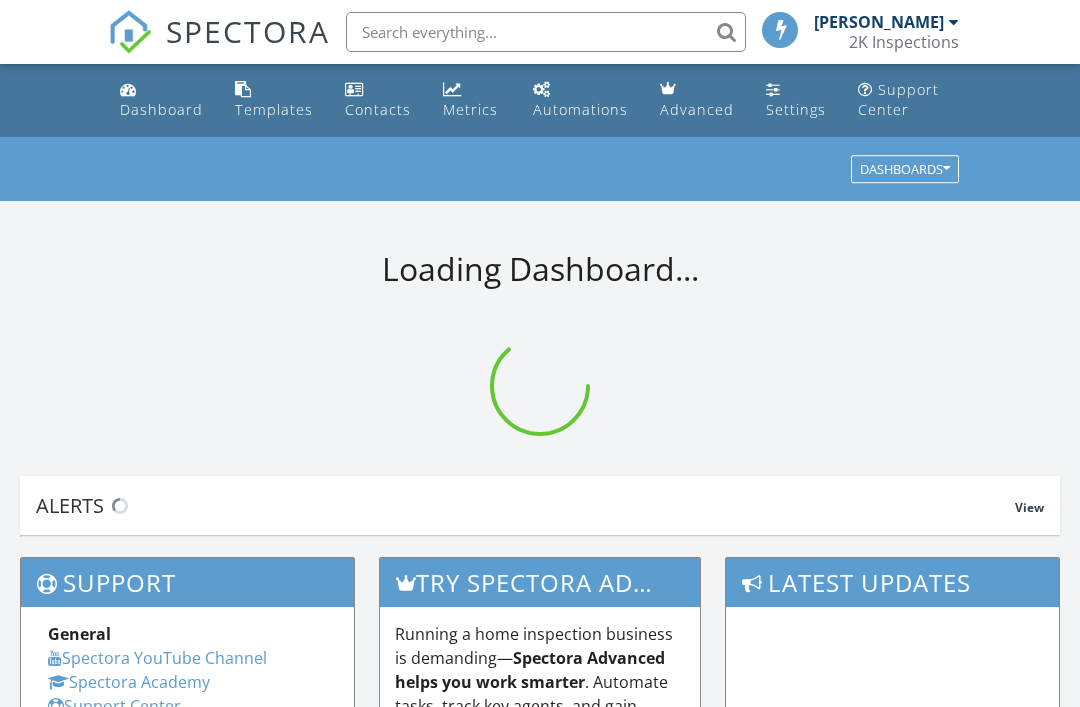 scroll, scrollTop: 0, scrollLeft: 0, axis: both 